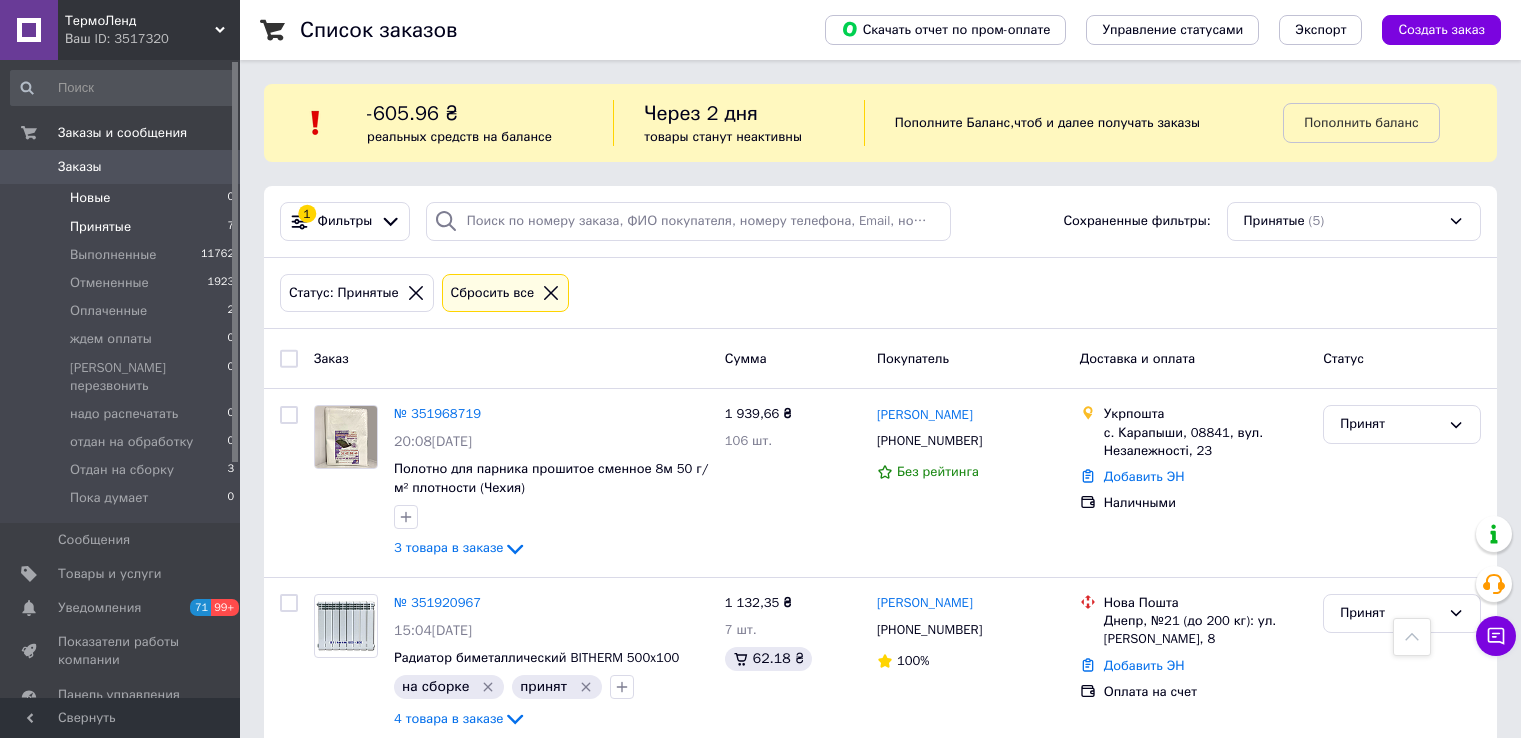 scroll, scrollTop: 482, scrollLeft: 0, axis: vertical 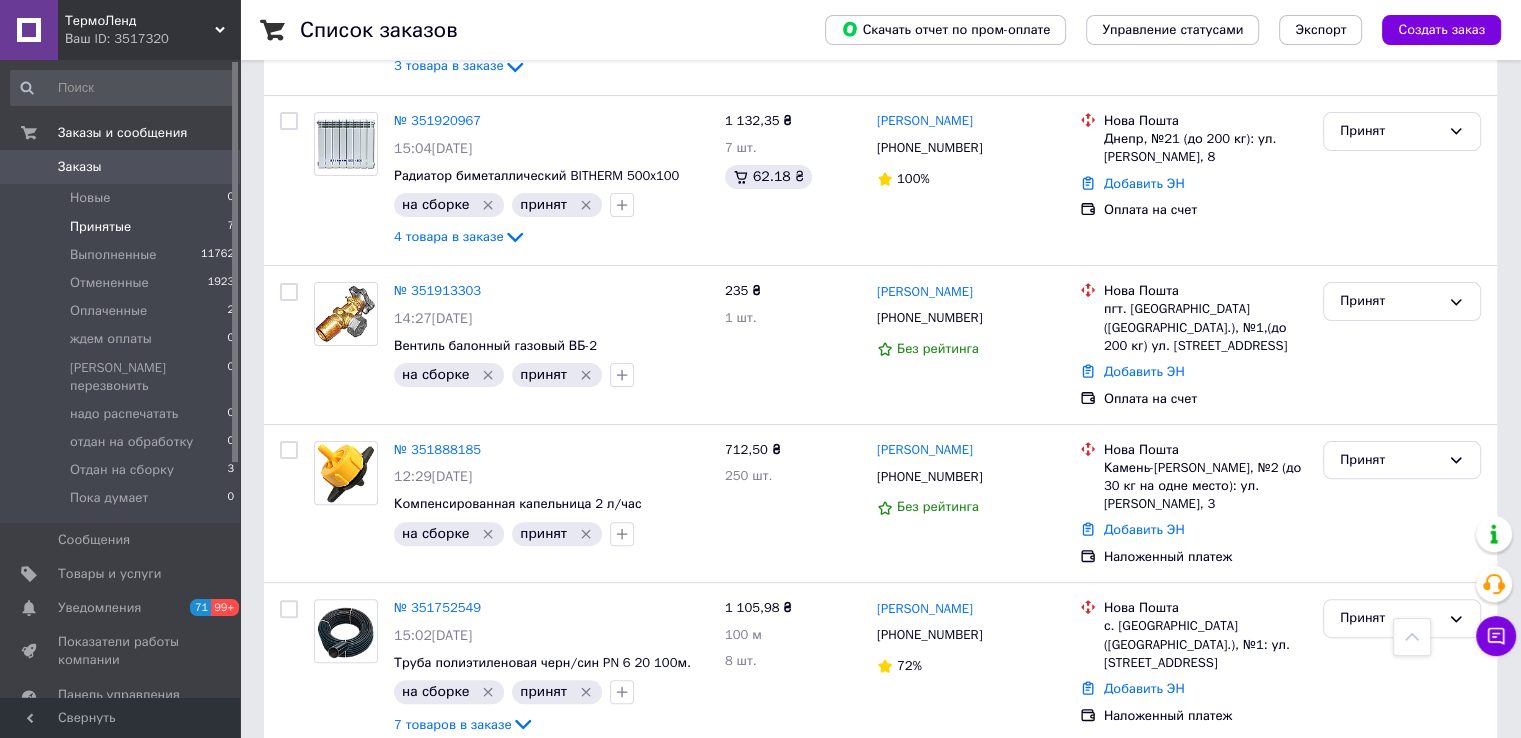 click on "Заказы" at bounding box center [80, 167] 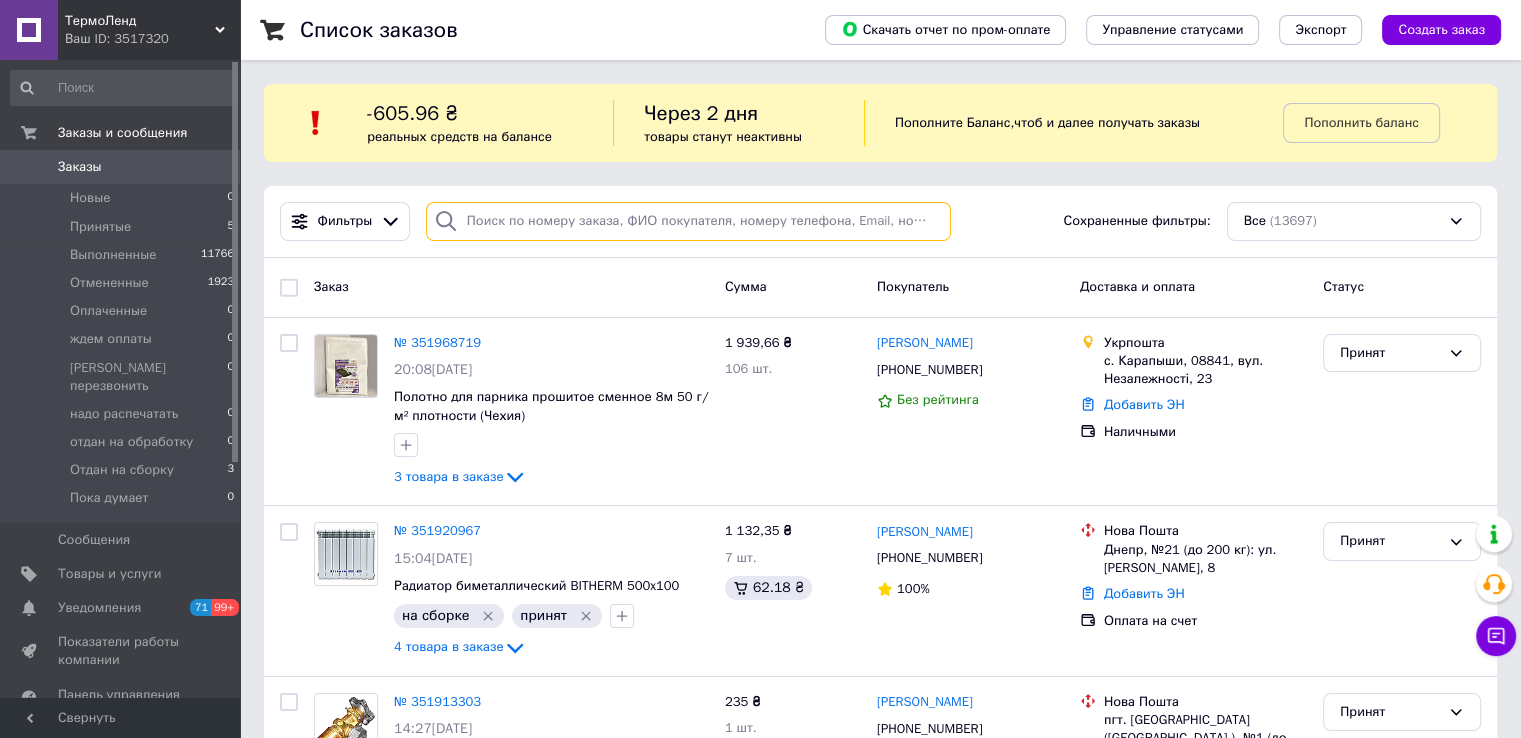 click at bounding box center (688, 221) 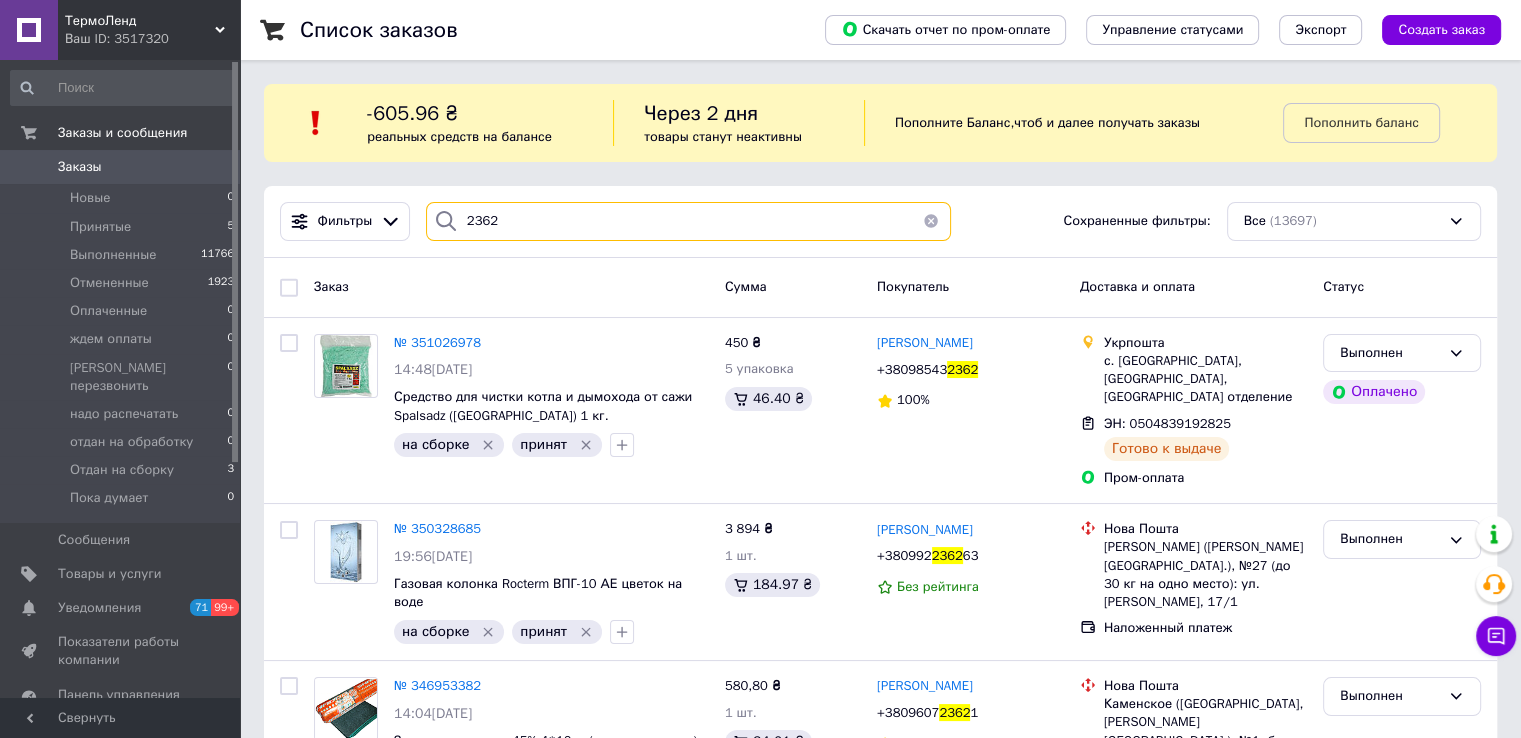drag, startPoint x: 496, startPoint y: 216, endPoint x: 462, endPoint y: 228, distance: 36.05551 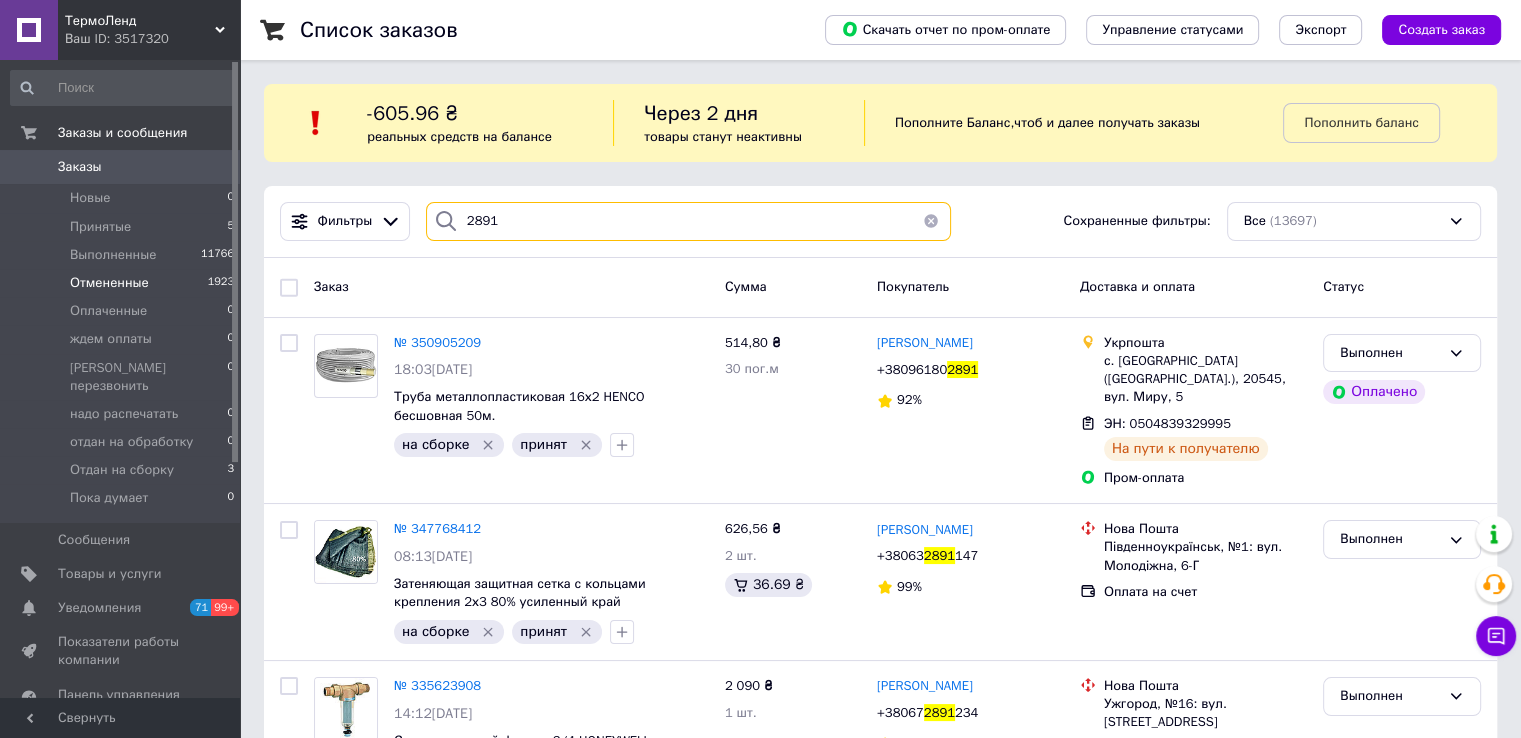 type on "2891" 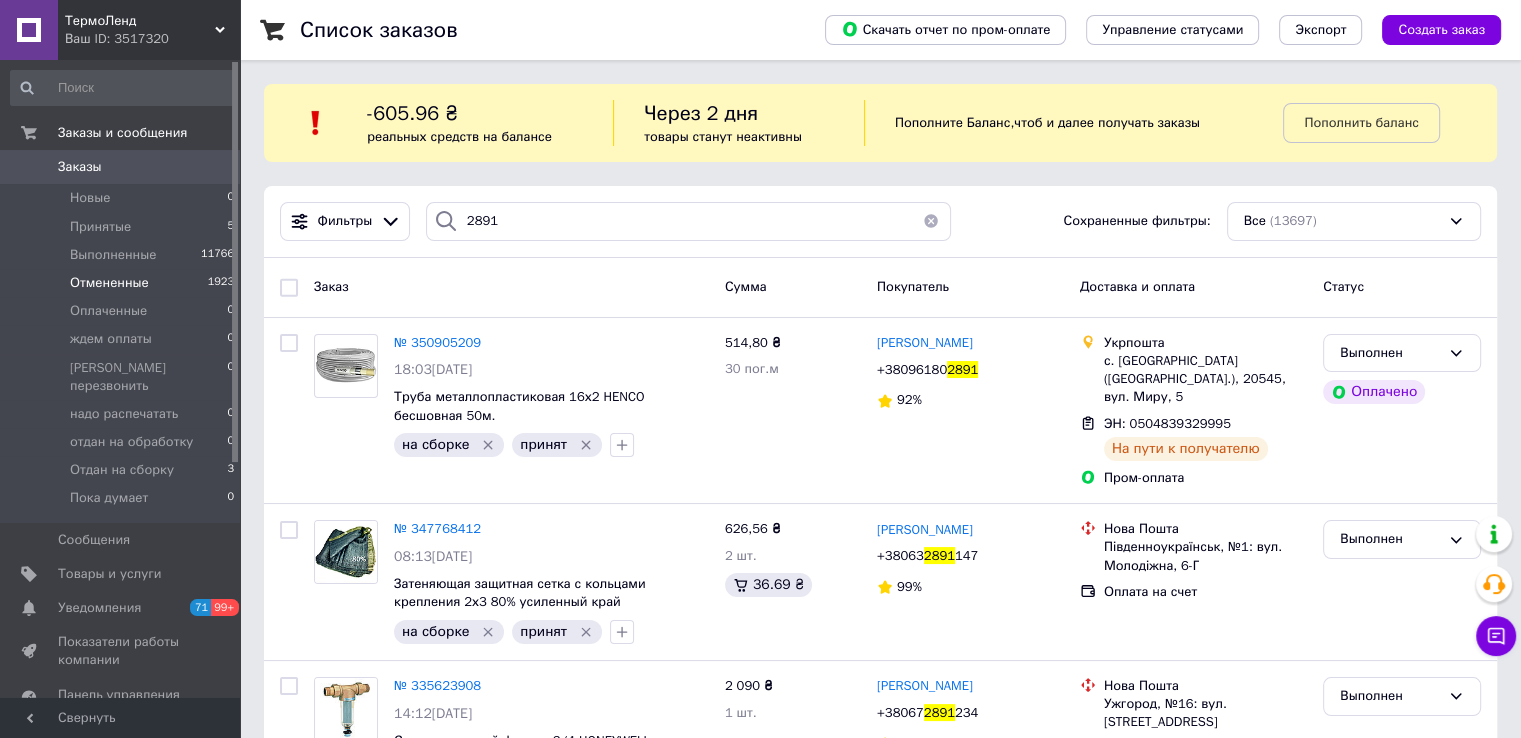 click on "Отмененные" at bounding box center [109, 283] 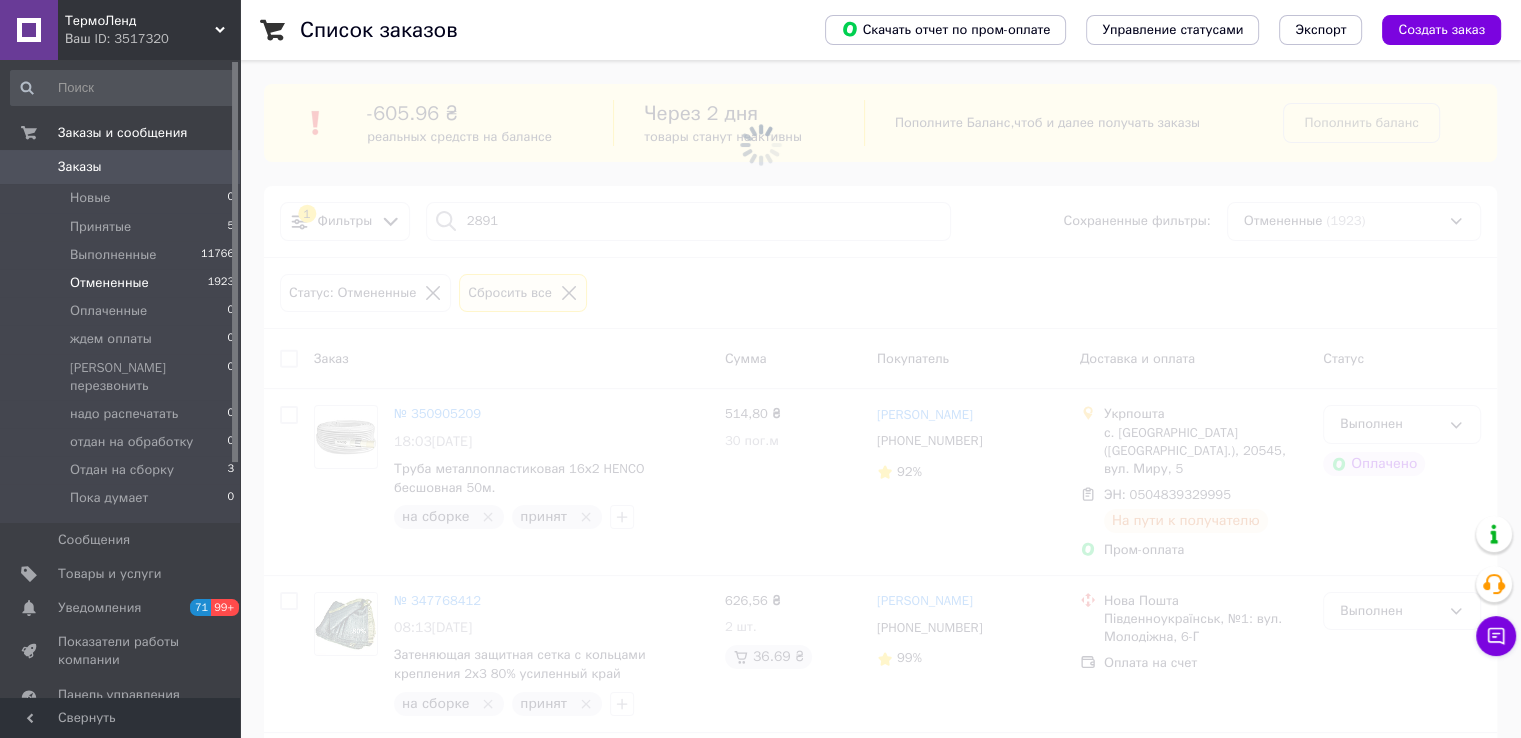 type 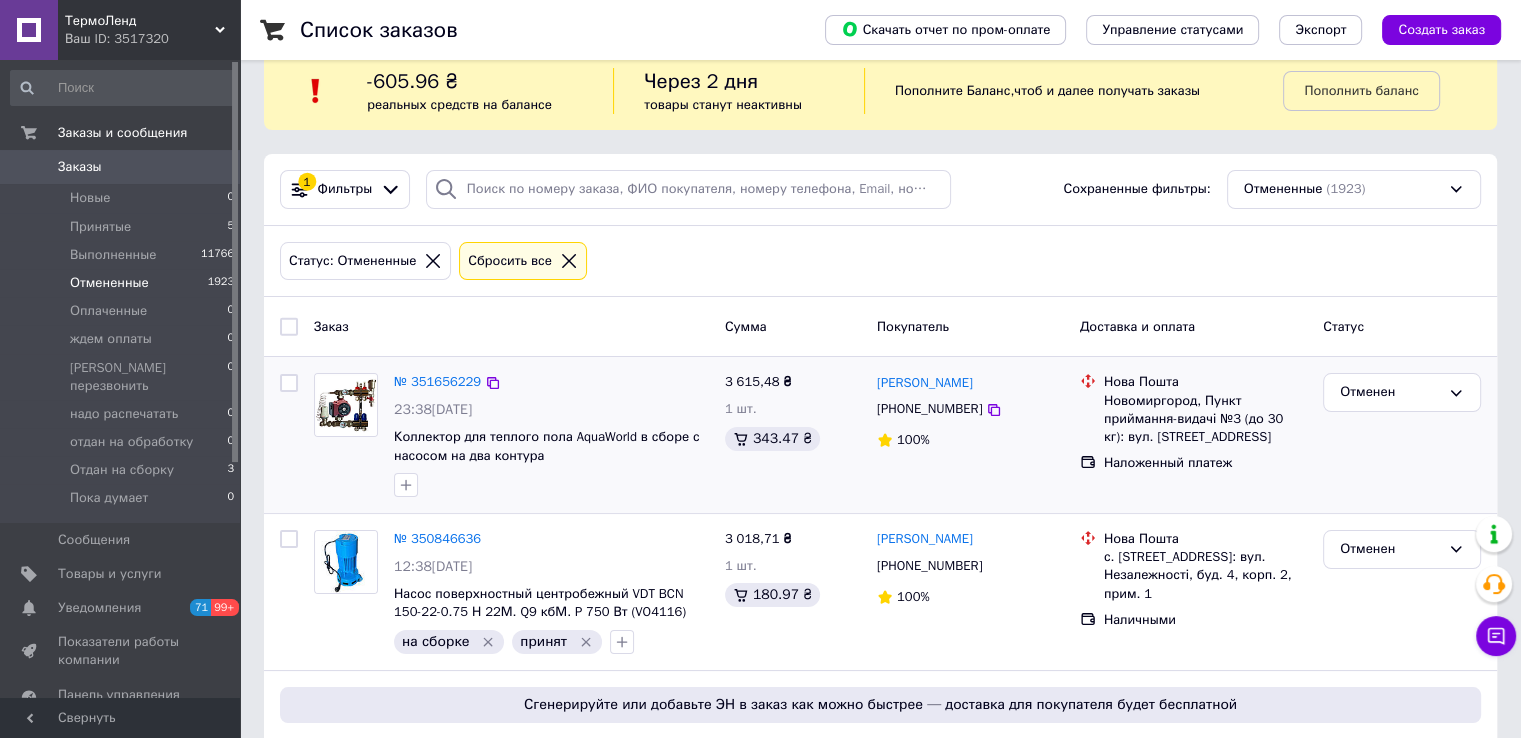 scroll, scrollTop: 0, scrollLeft: 0, axis: both 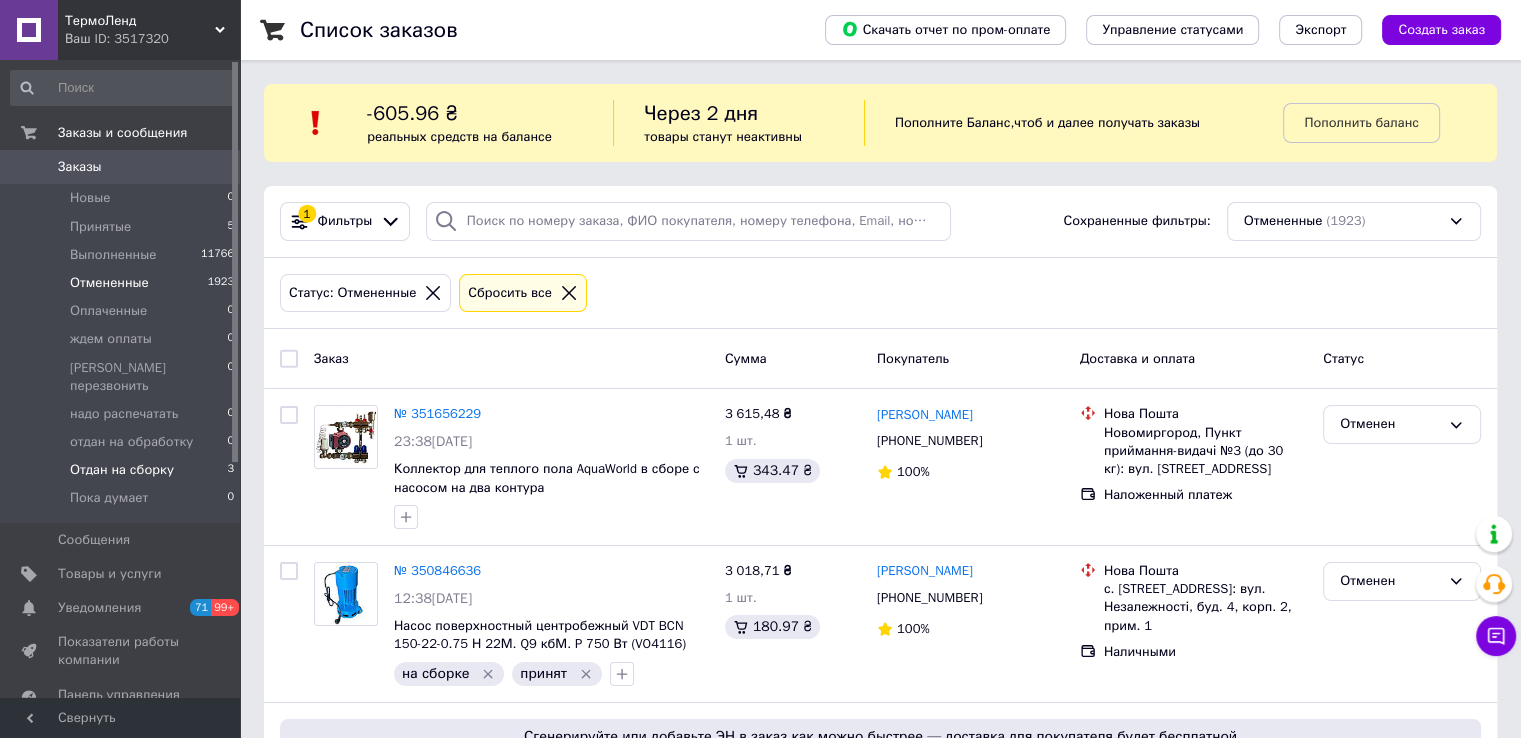 click on "Отдан на сборку" at bounding box center (122, 470) 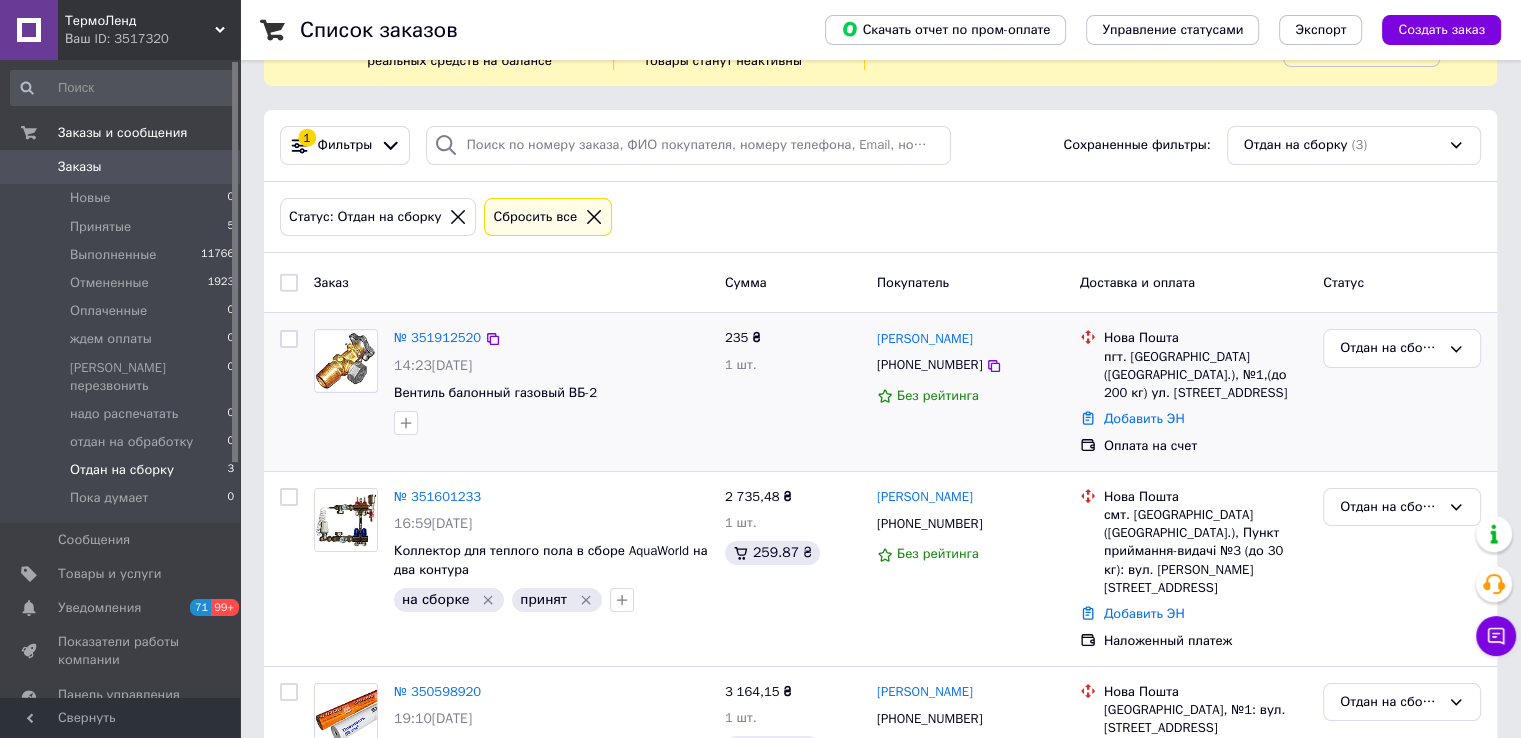 scroll, scrollTop: 147, scrollLeft: 0, axis: vertical 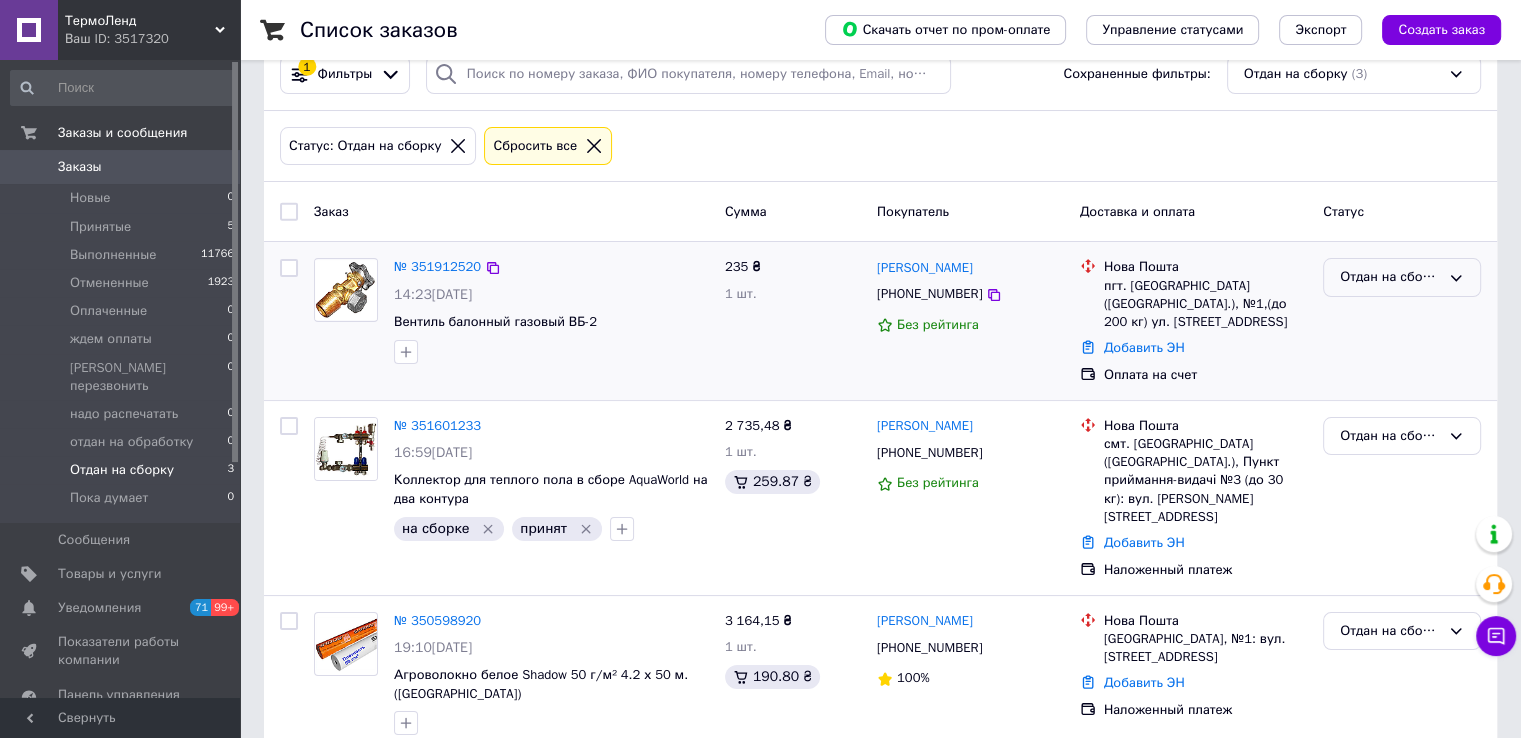 click on "Отдан на сборку" at bounding box center (1390, 277) 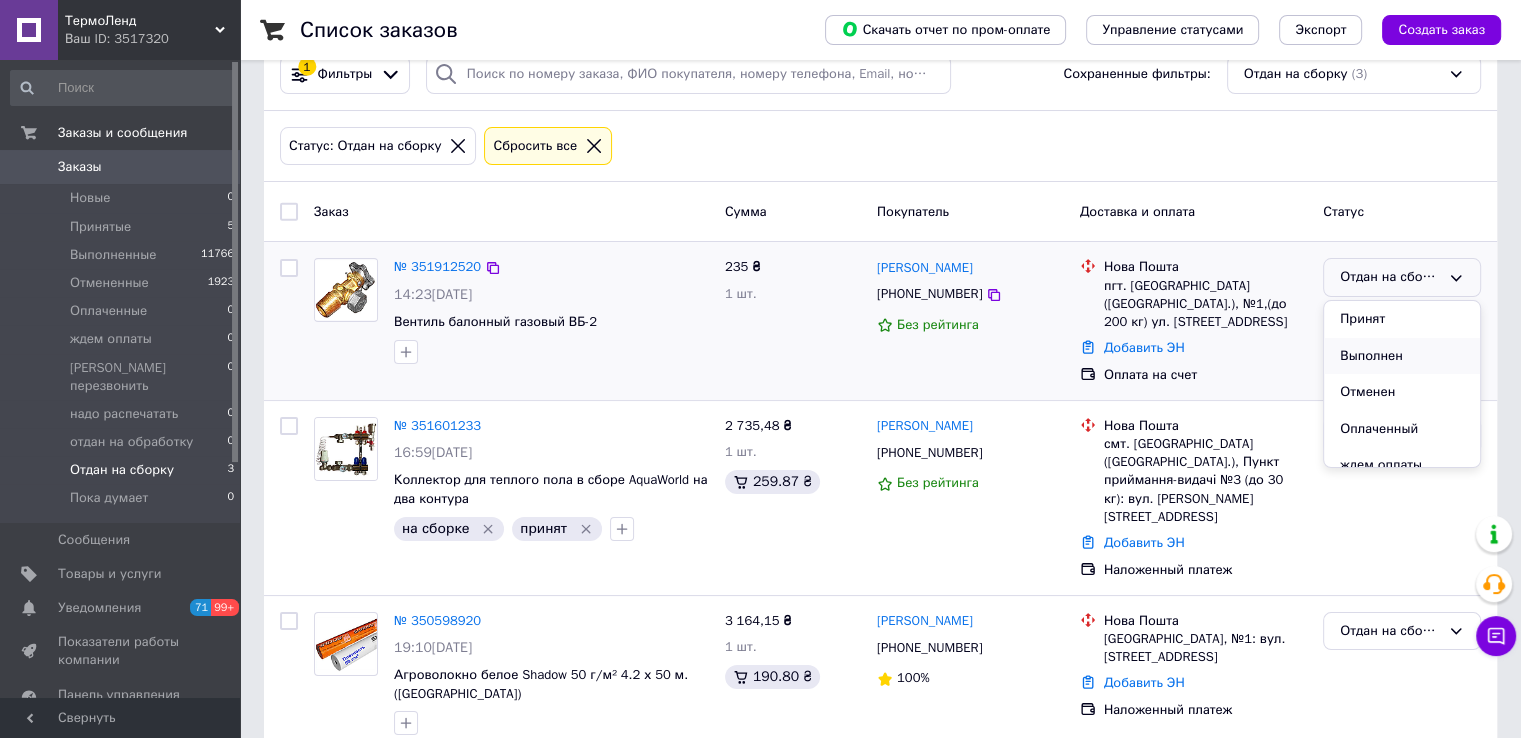 click on "Выполнен" at bounding box center [1402, 356] 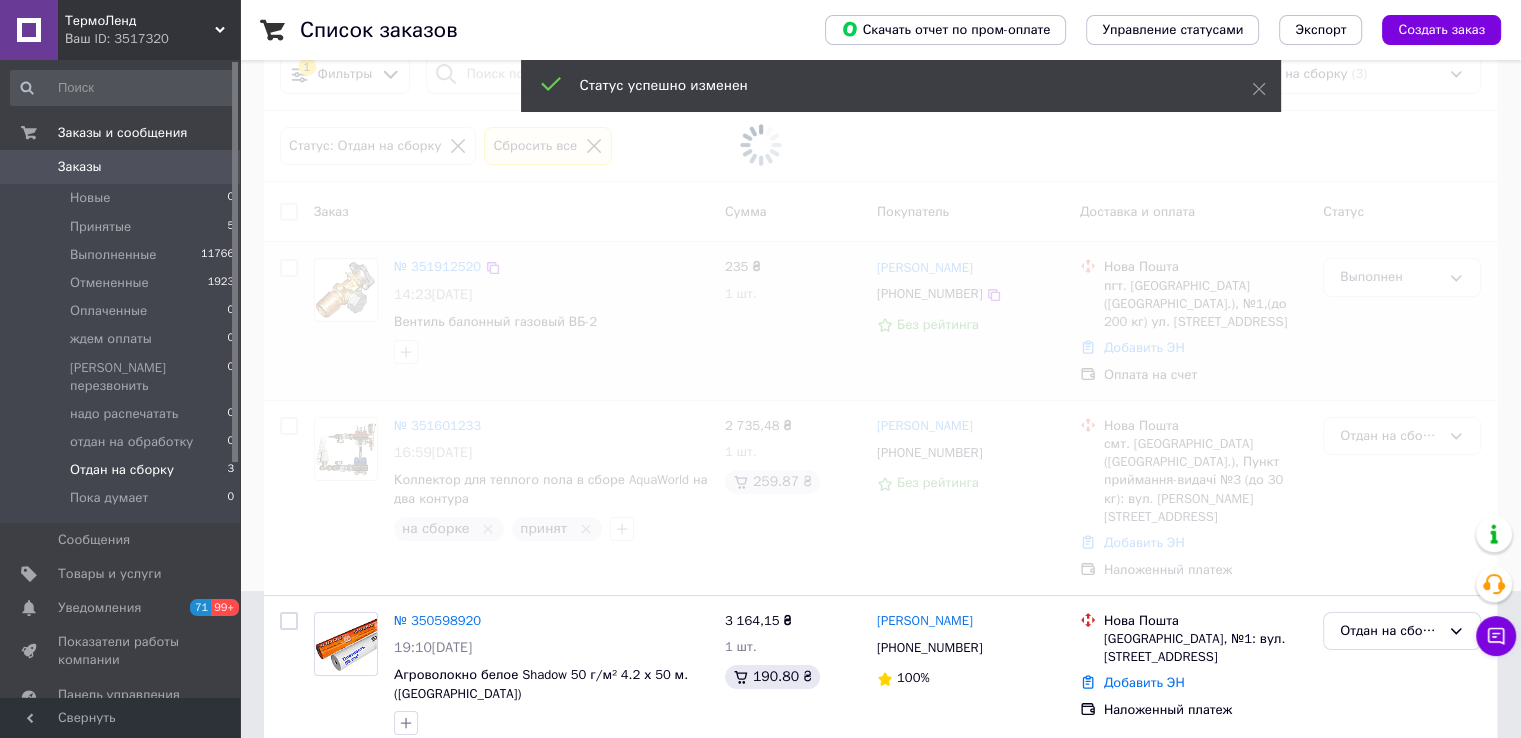 scroll, scrollTop: 144, scrollLeft: 0, axis: vertical 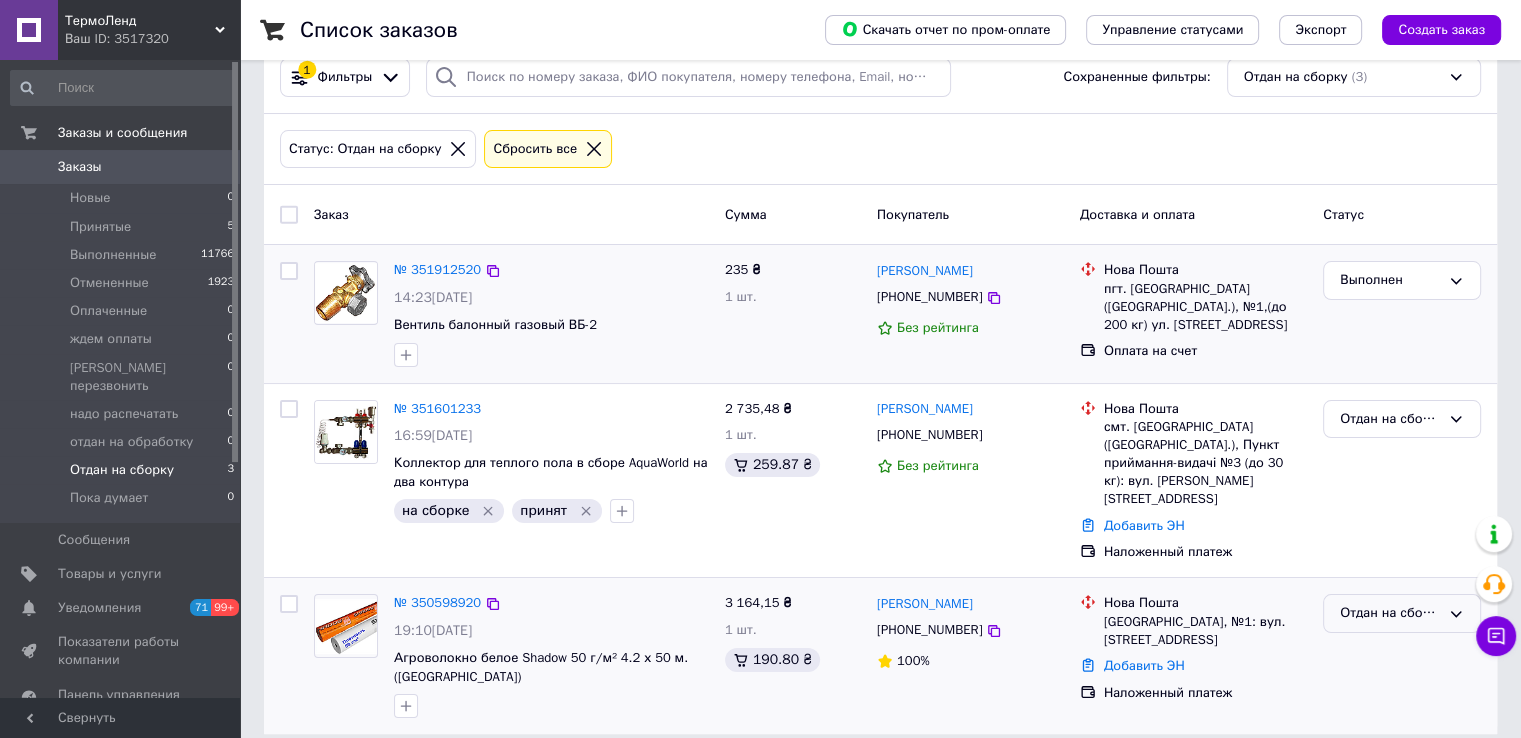click on "Отдан на сборку" at bounding box center (1390, 613) 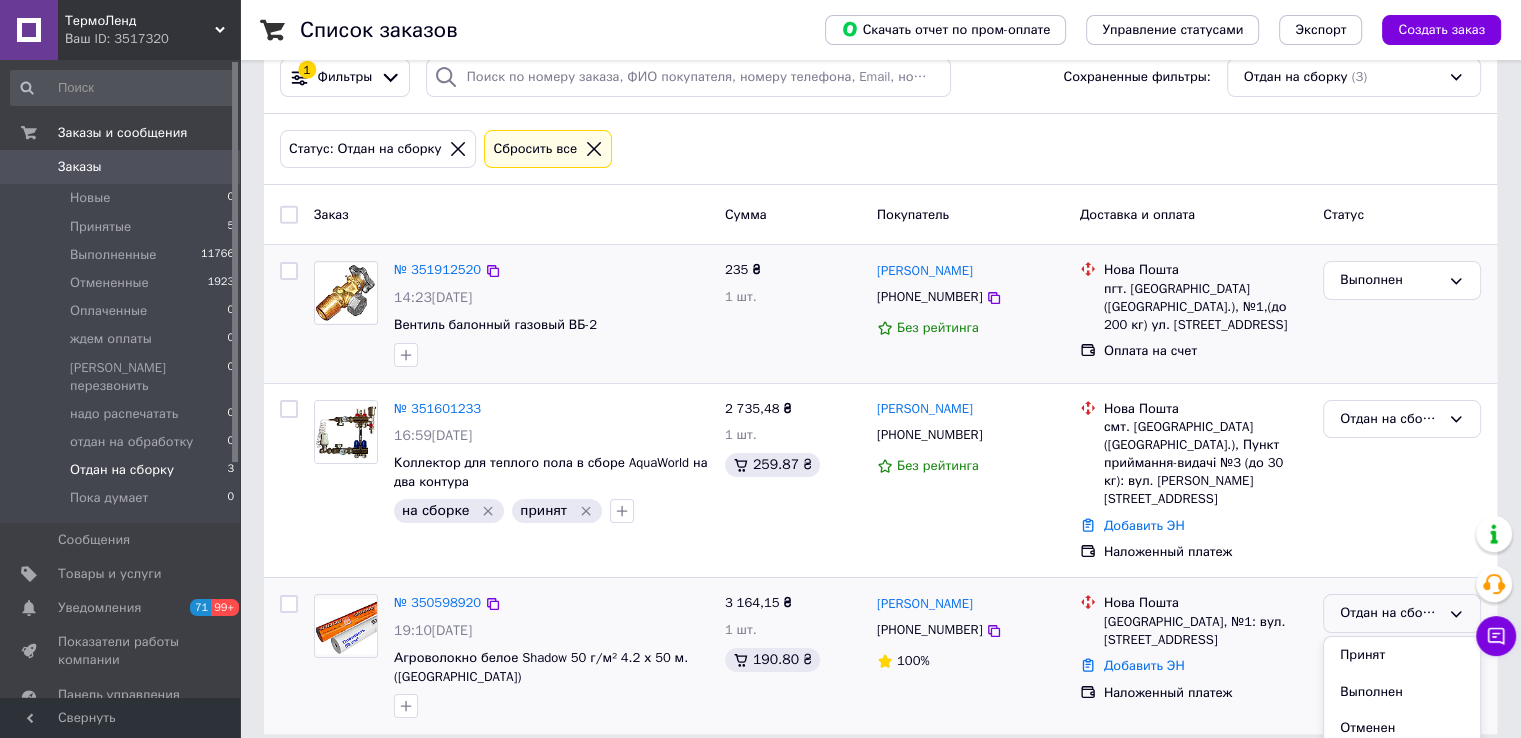 scroll, scrollTop: 147, scrollLeft: 0, axis: vertical 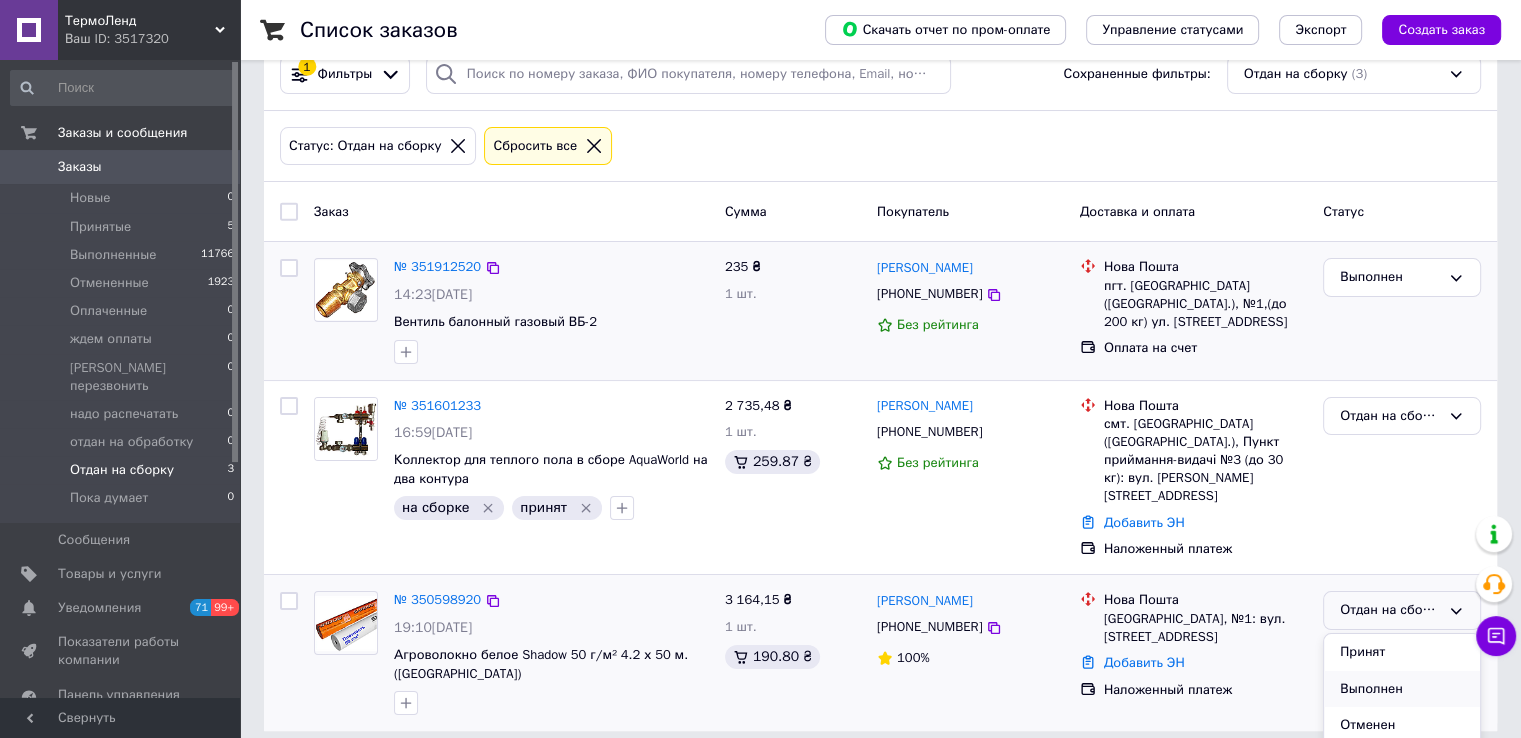 click on "Выполнен" at bounding box center [1402, 689] 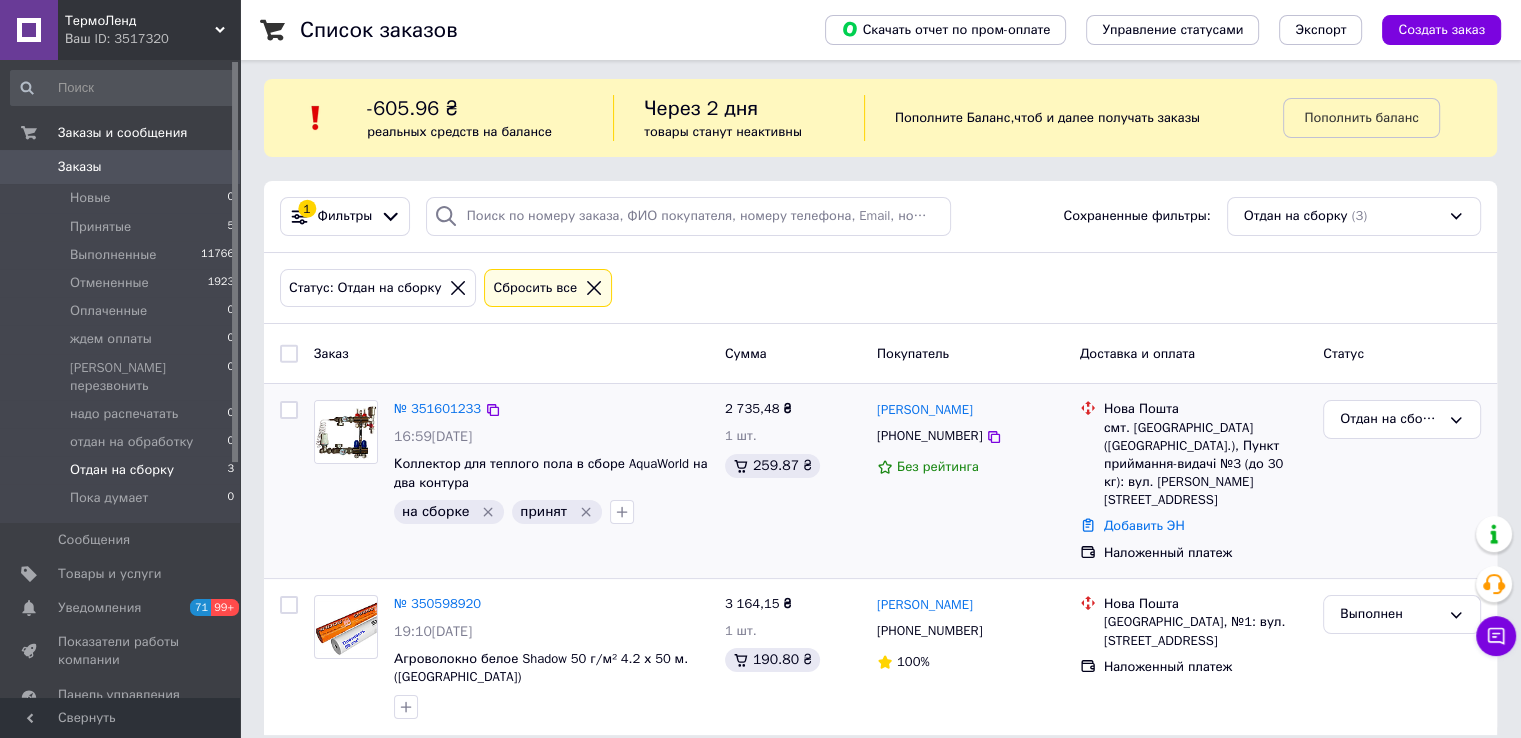 scroll, scrollTop: 7, scrollLeft: 0, axis: vertical 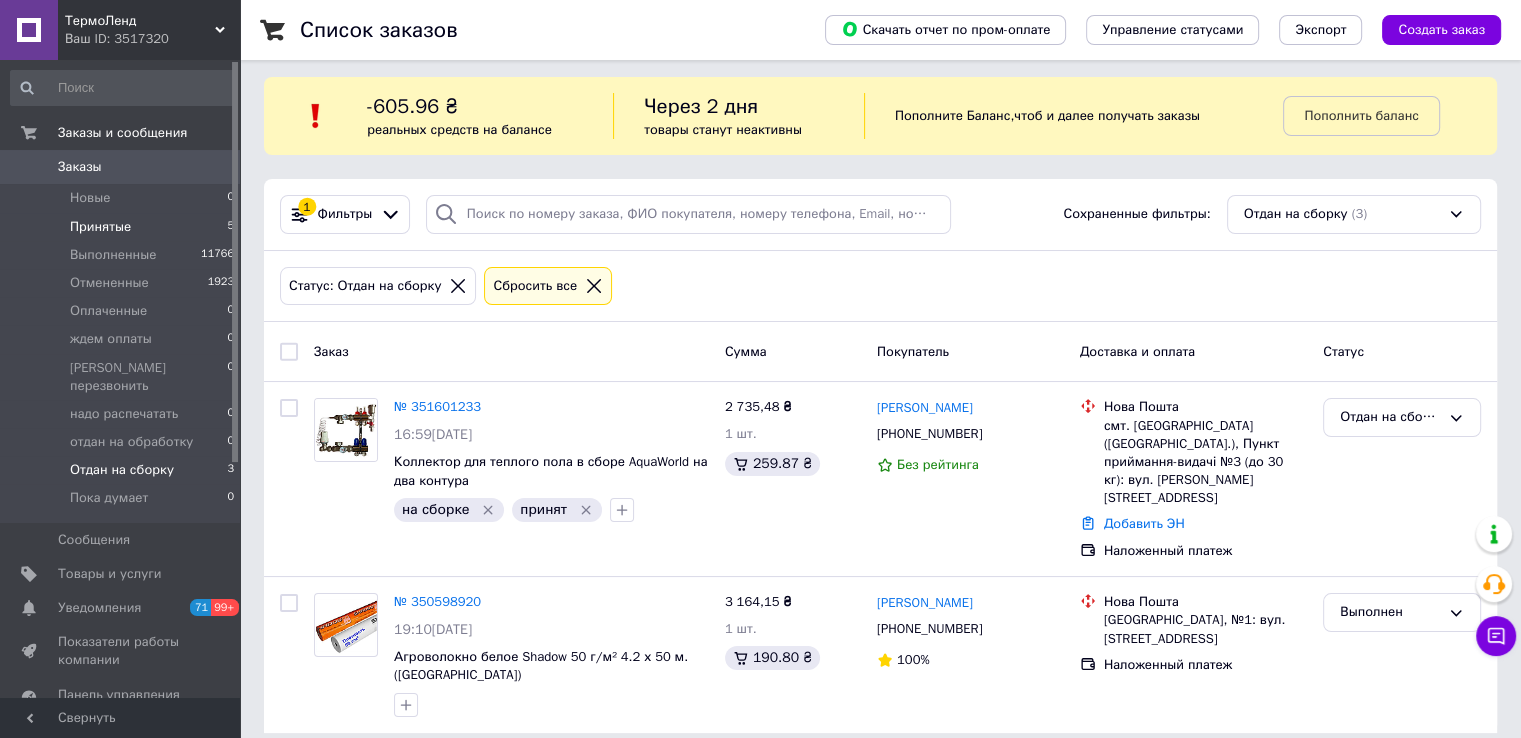 click on "Принятые" at bounding box center [100, 227] 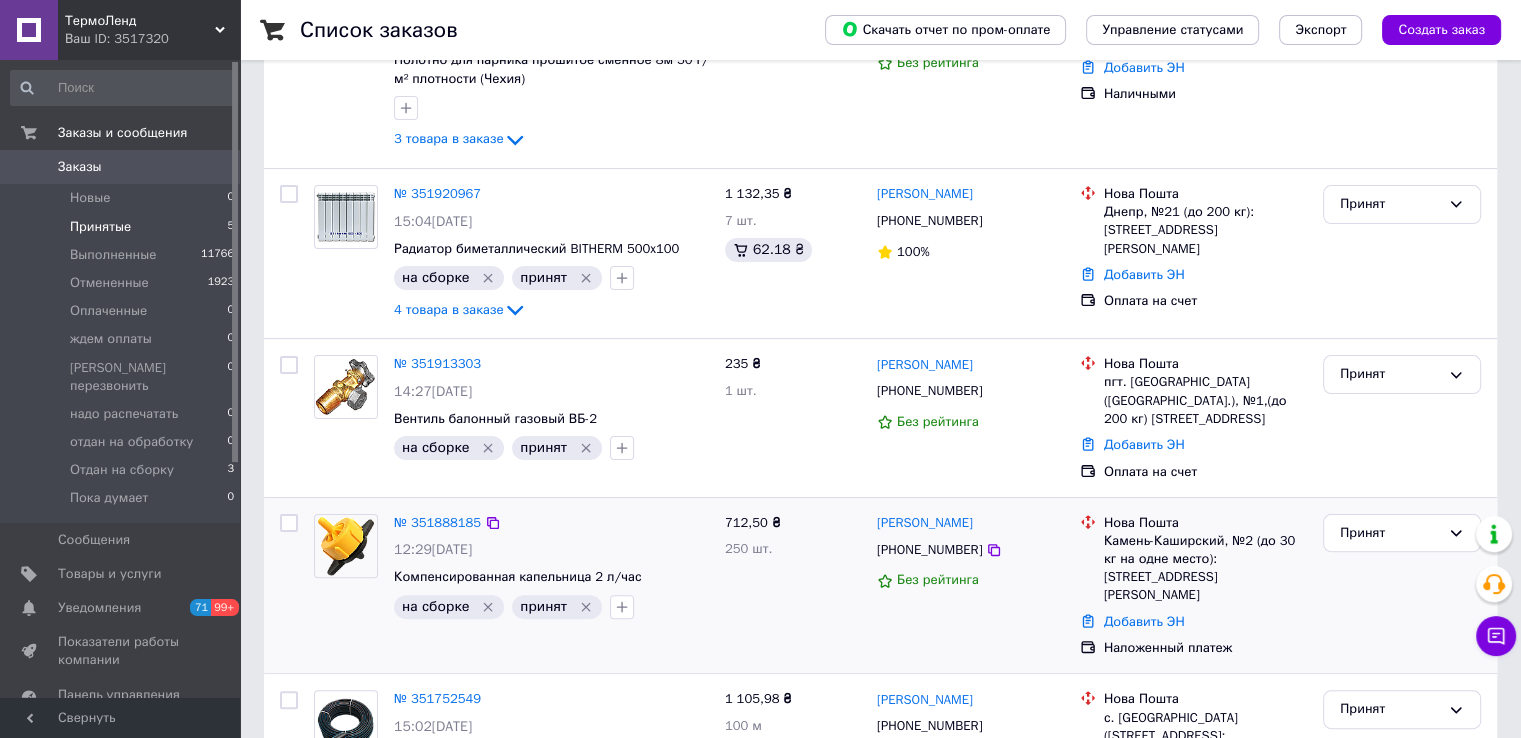 scroll, scrollTop: 482, scrollLeft: 0, axis: vertical 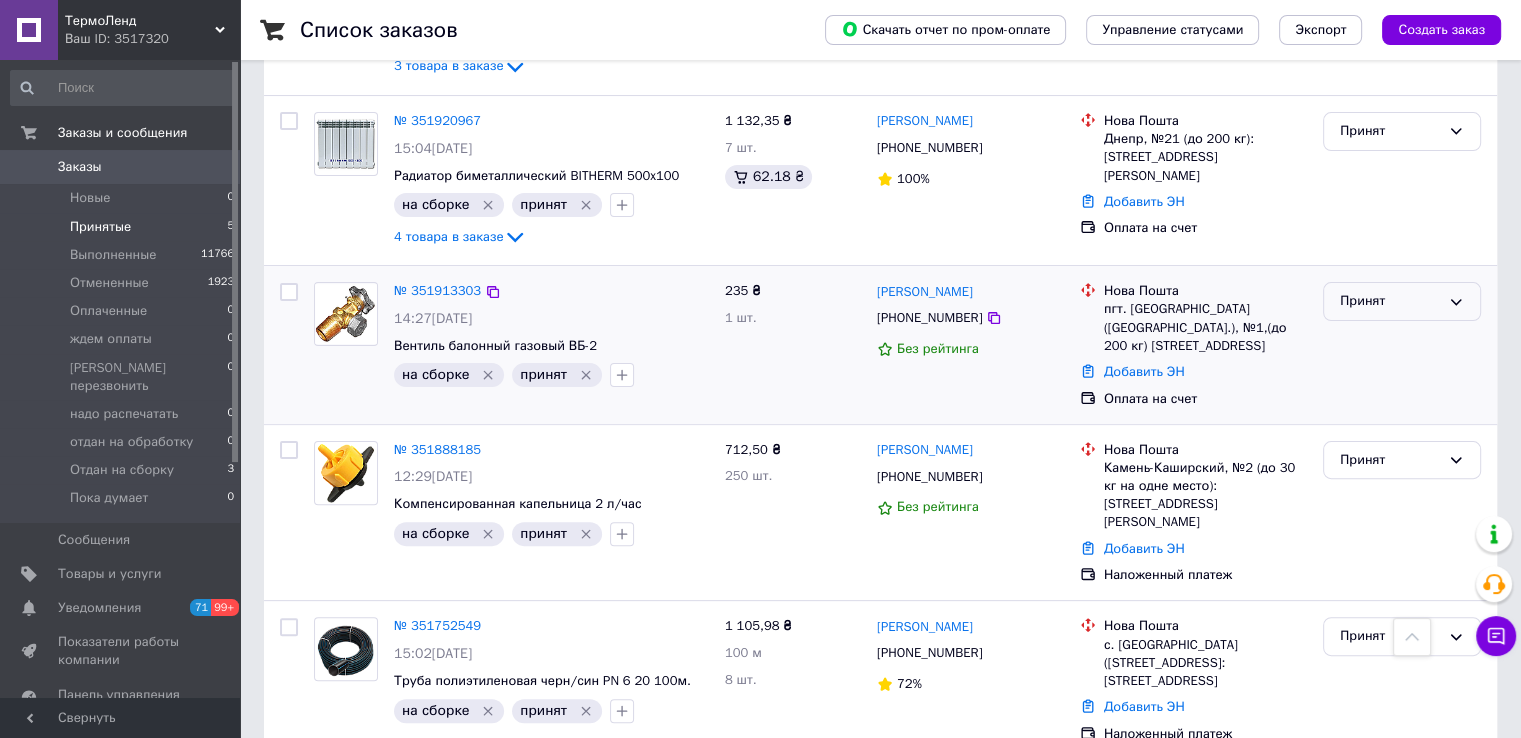 click on "Принят" at bounding box center (1390, 301) 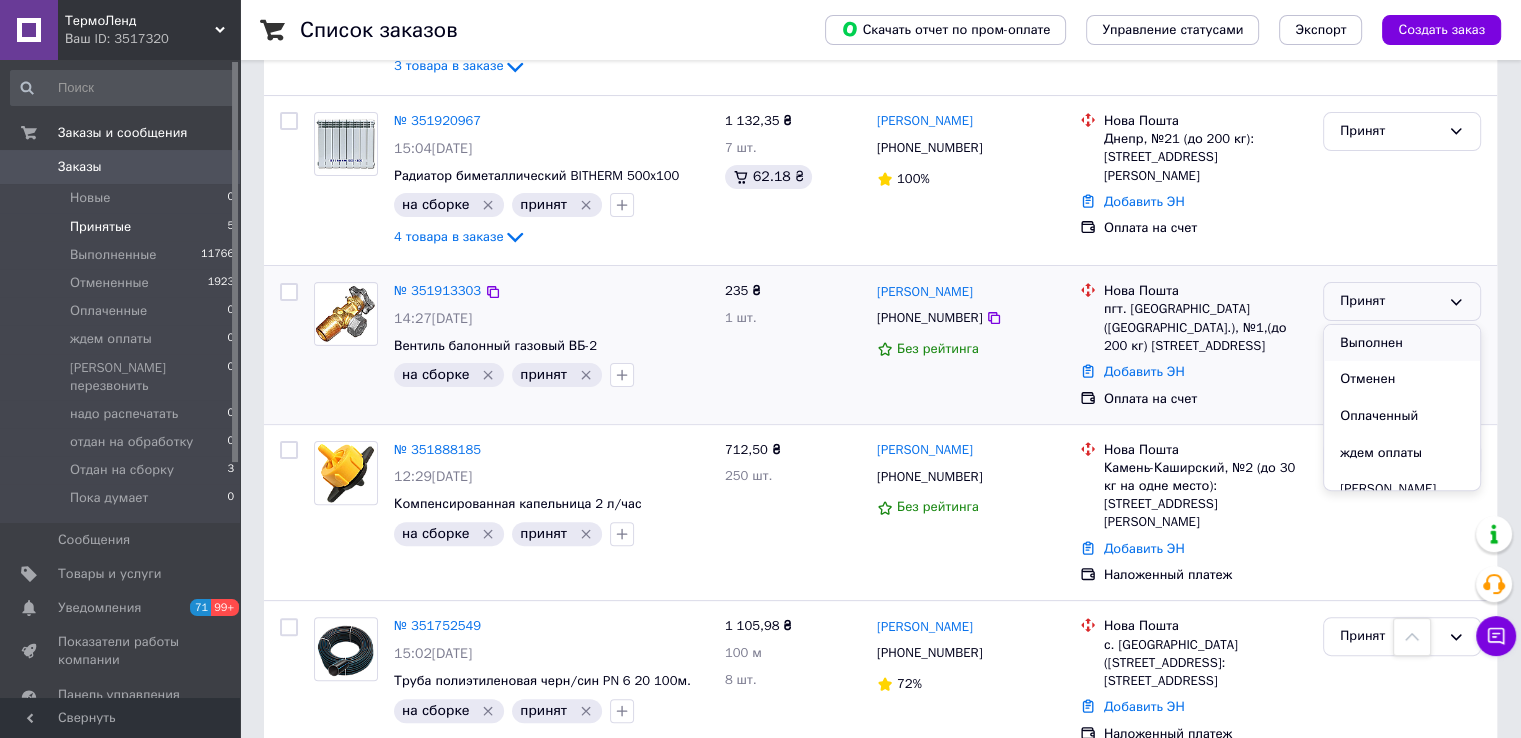 click on "Выполнен" at bounding box center (1402, 343) 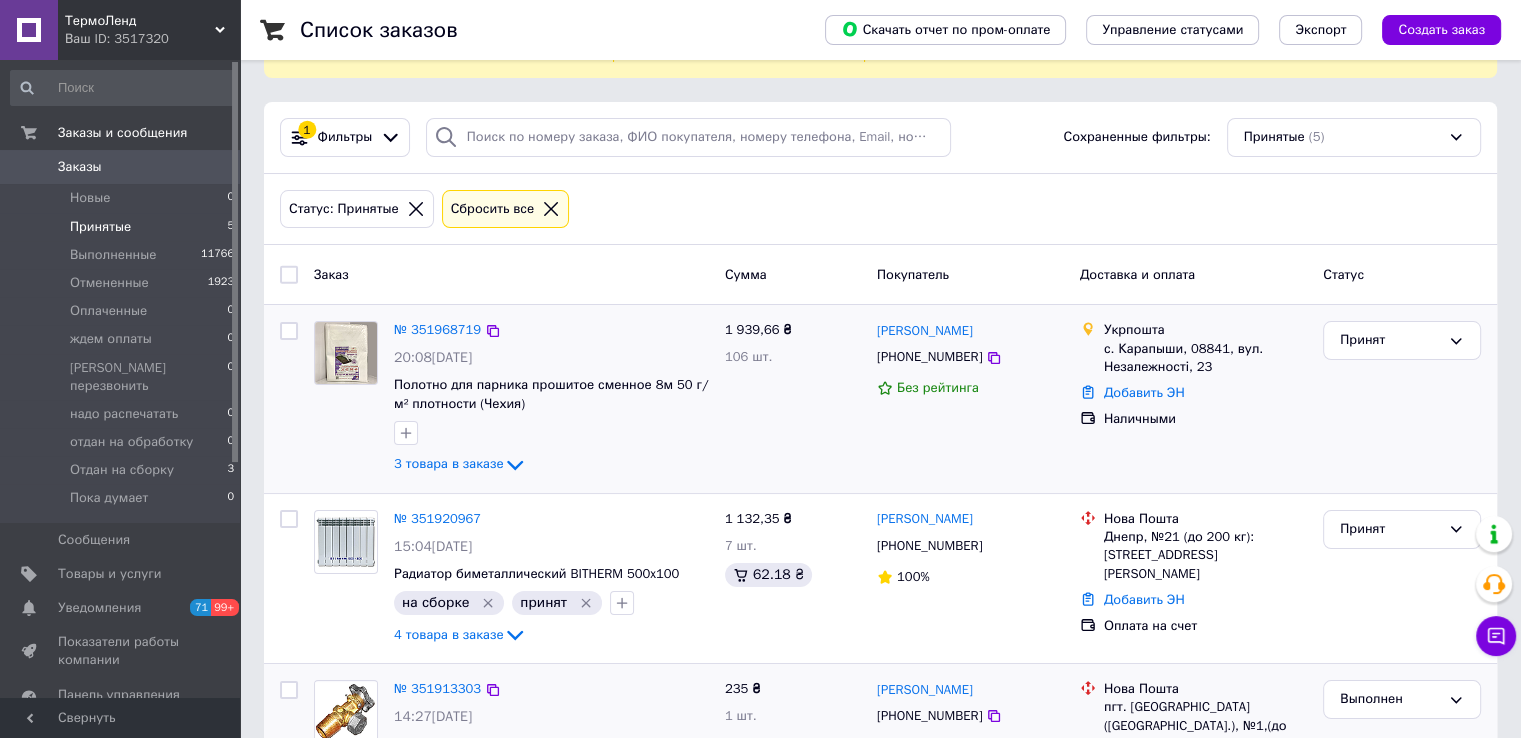 scroll, scrollTop: 0, scrollLeft: 0, axis: both 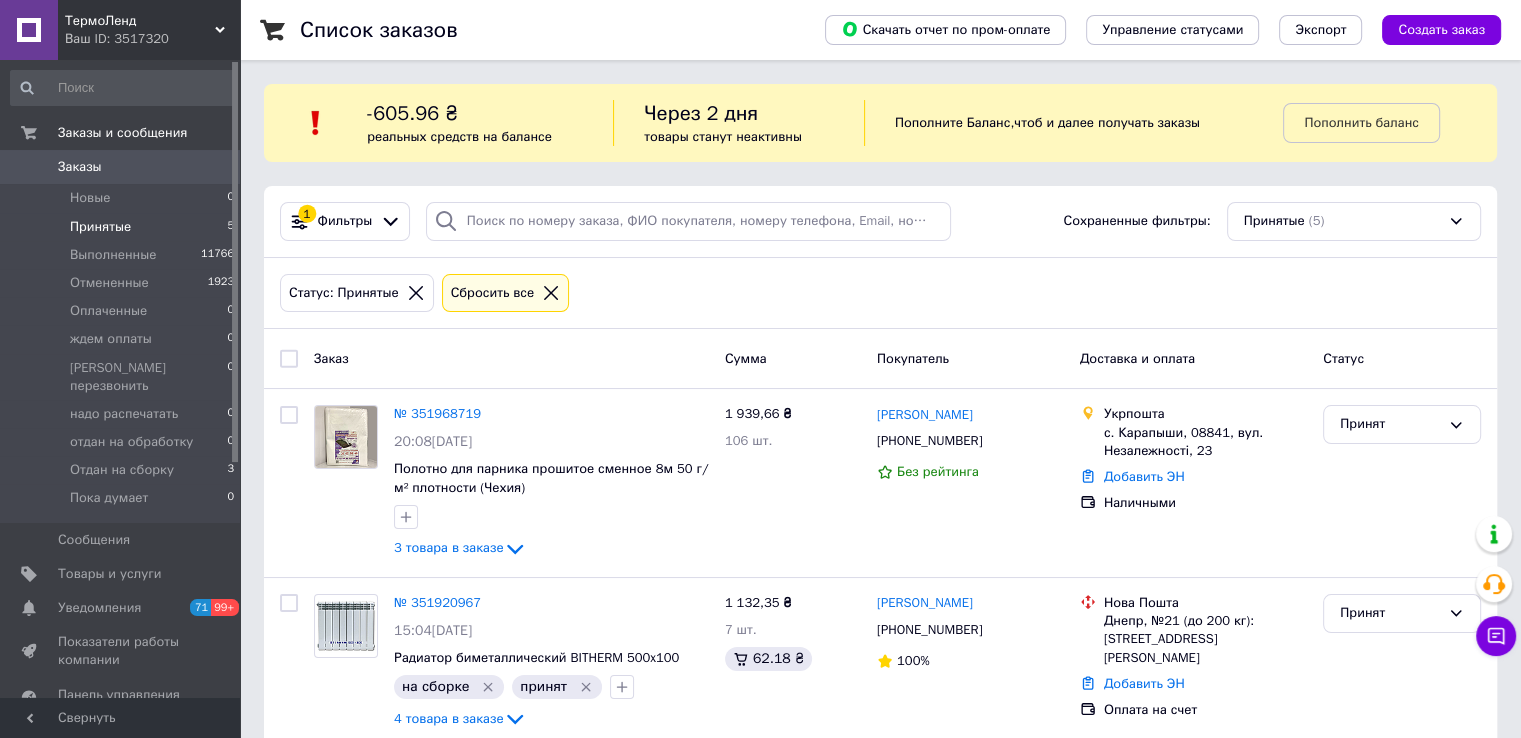 click on "Заказы" at bounding box center [80, 167] 